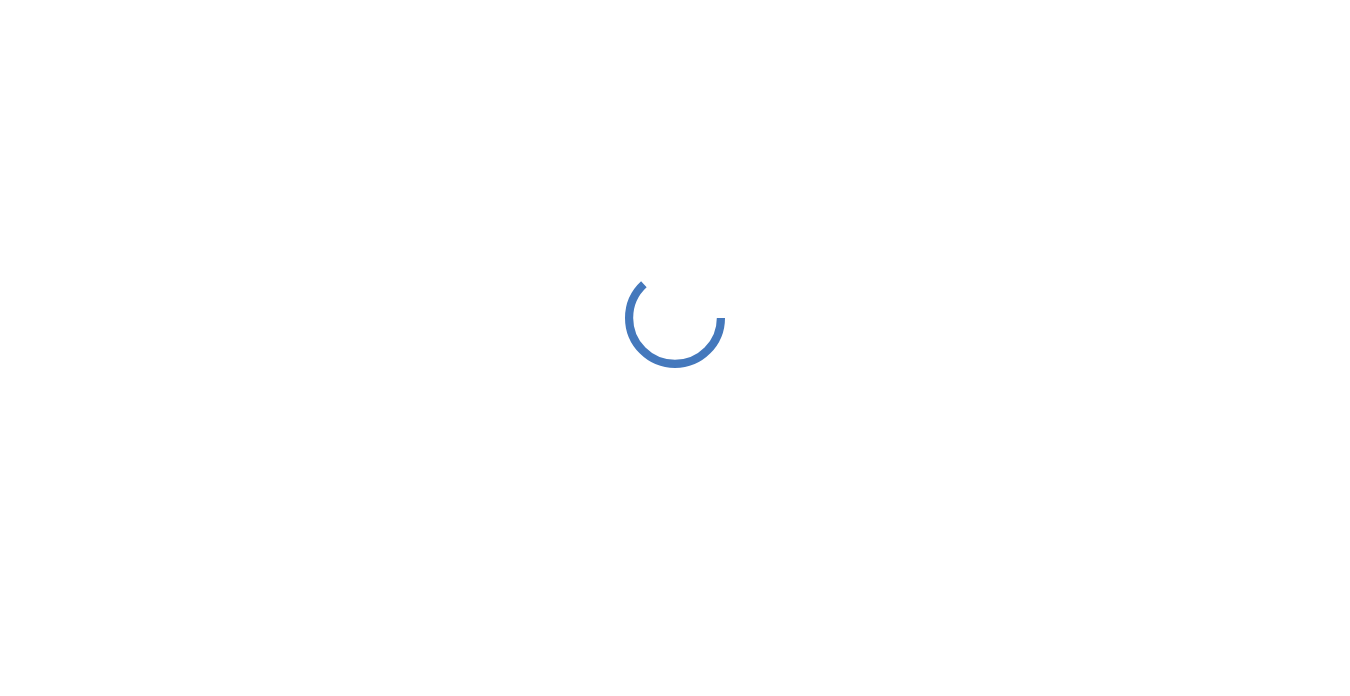 scroll, scrollTop: 0, scrollLeft: 0, axis: both 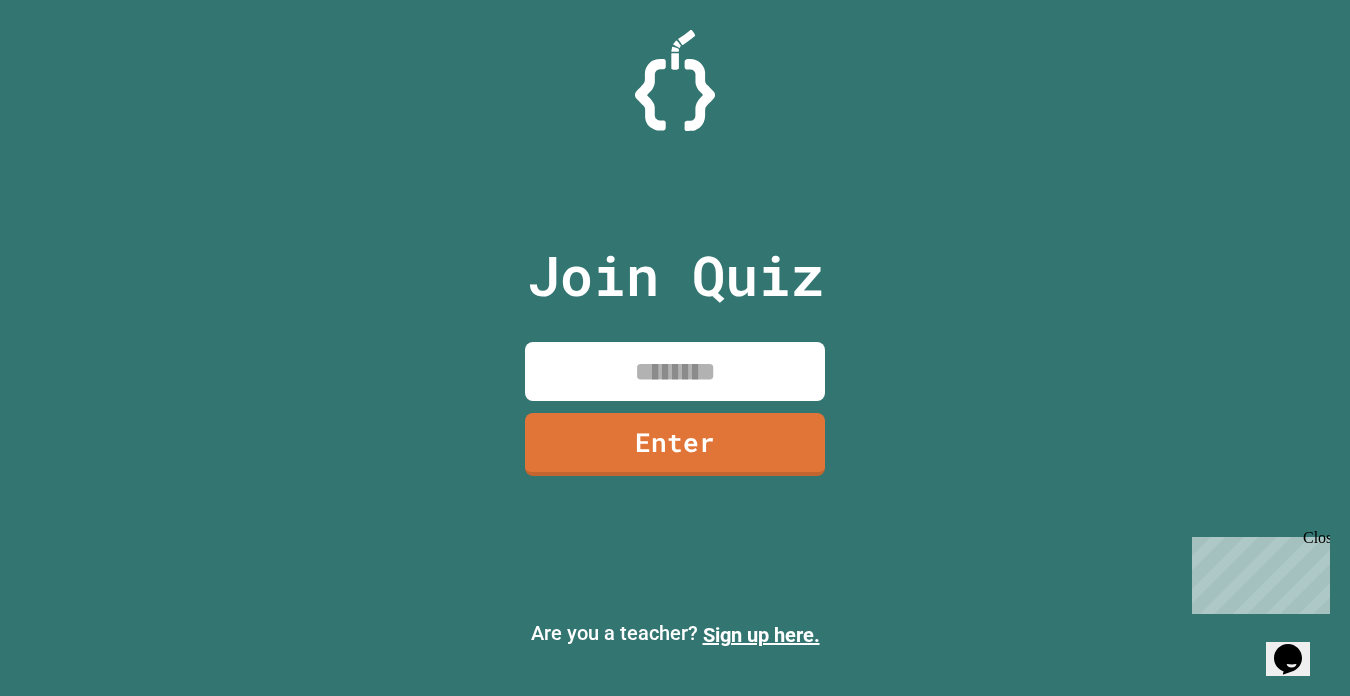 click at bounding box center [675, 371] 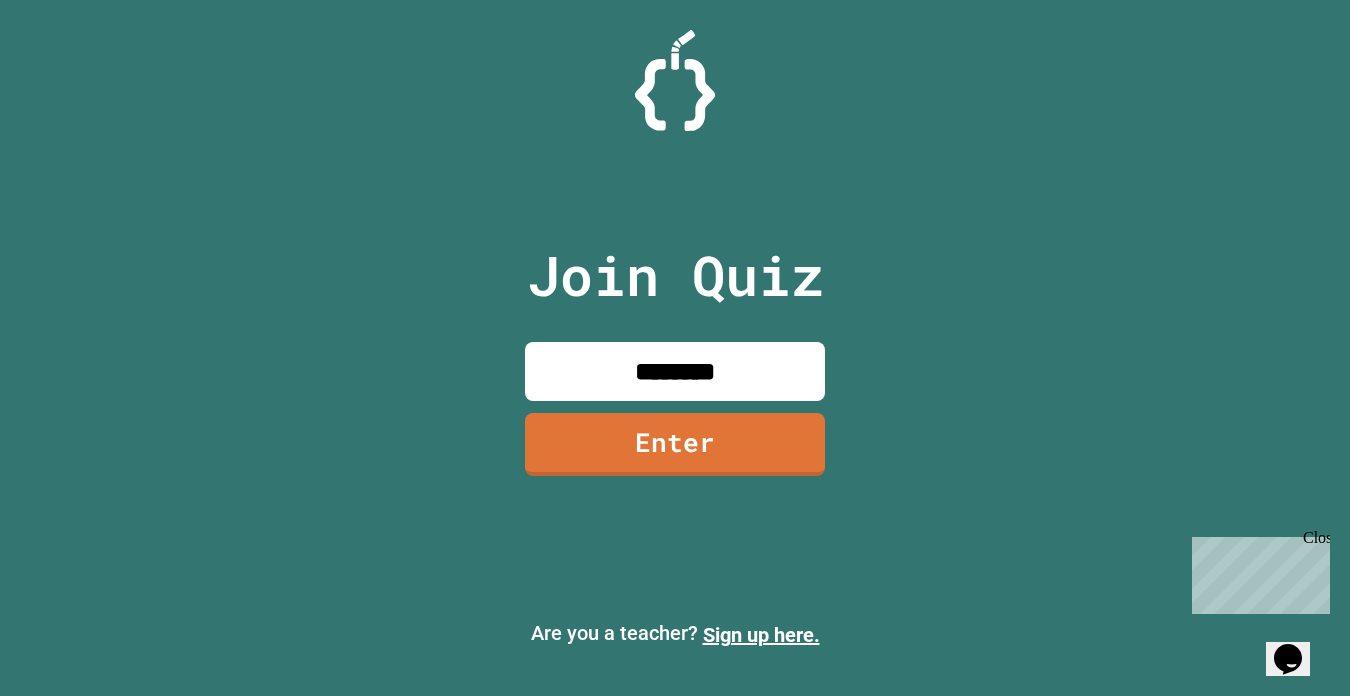 type on "********" 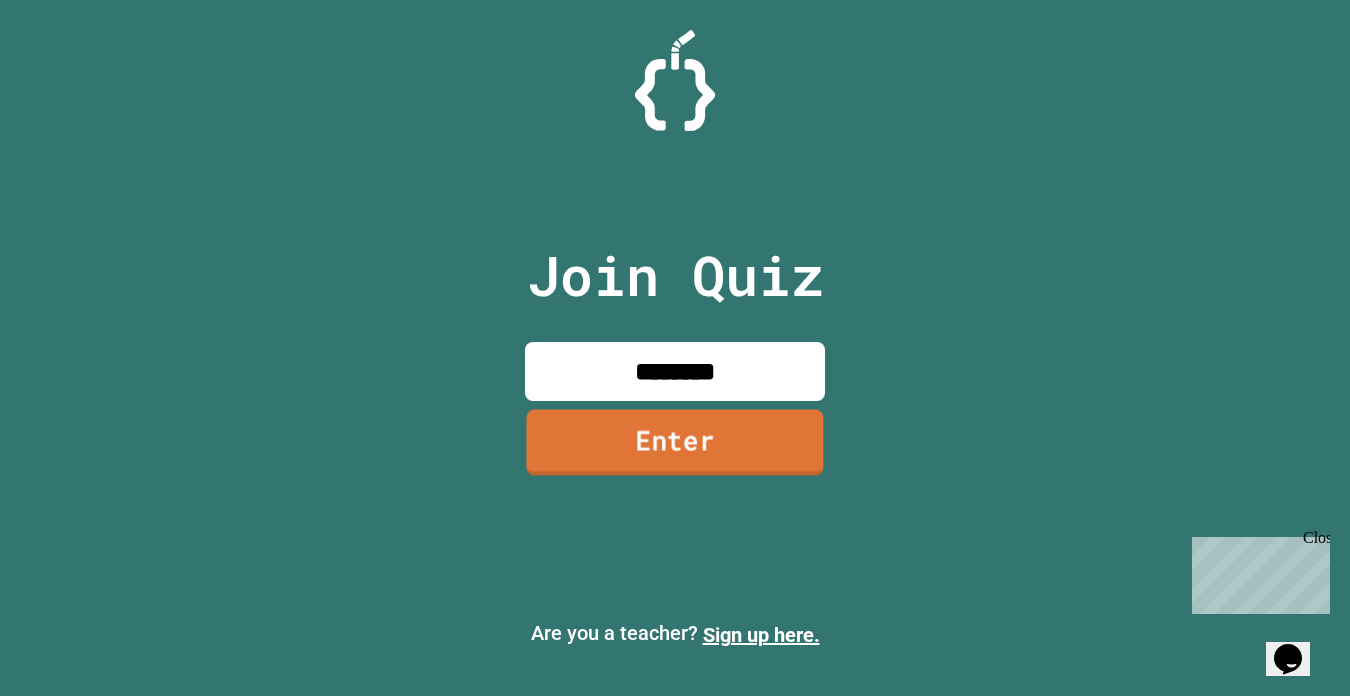 click on "Enter" at bounding box center [674, 443] 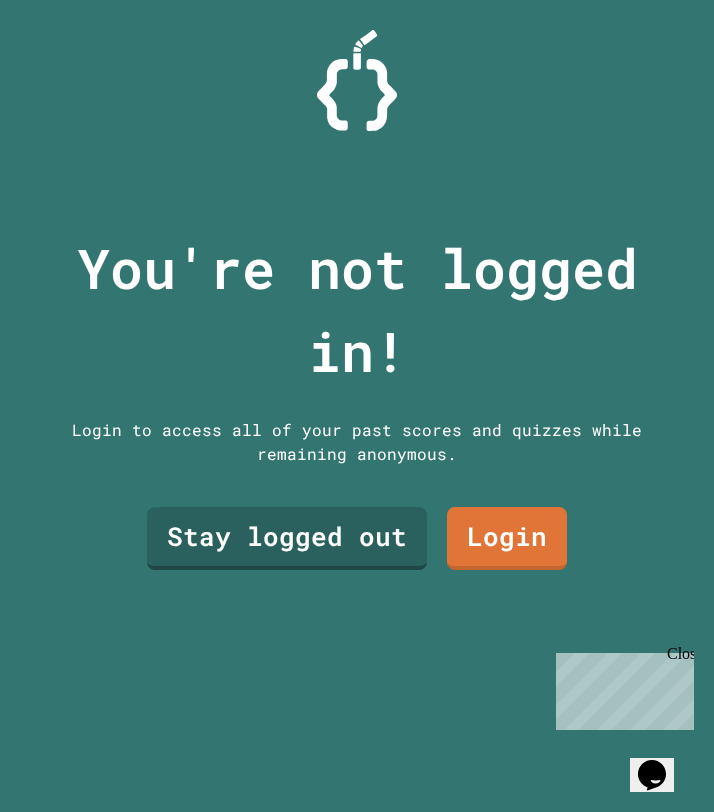 click on "Proceed anyway" at bounding box center (357, 1149) 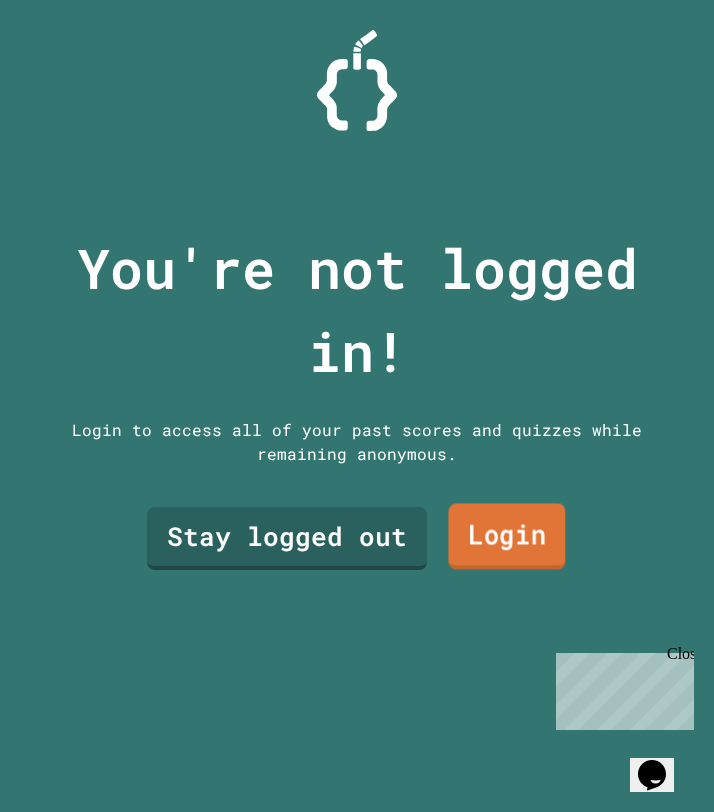 click on "Login" at bounding box center (506, 536) 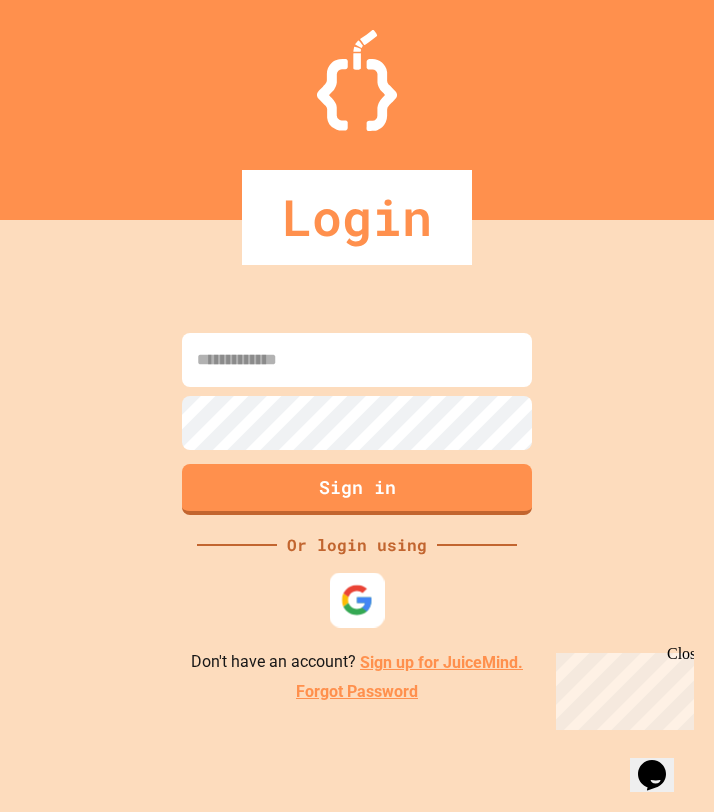 click at bounding box center [357, 600] 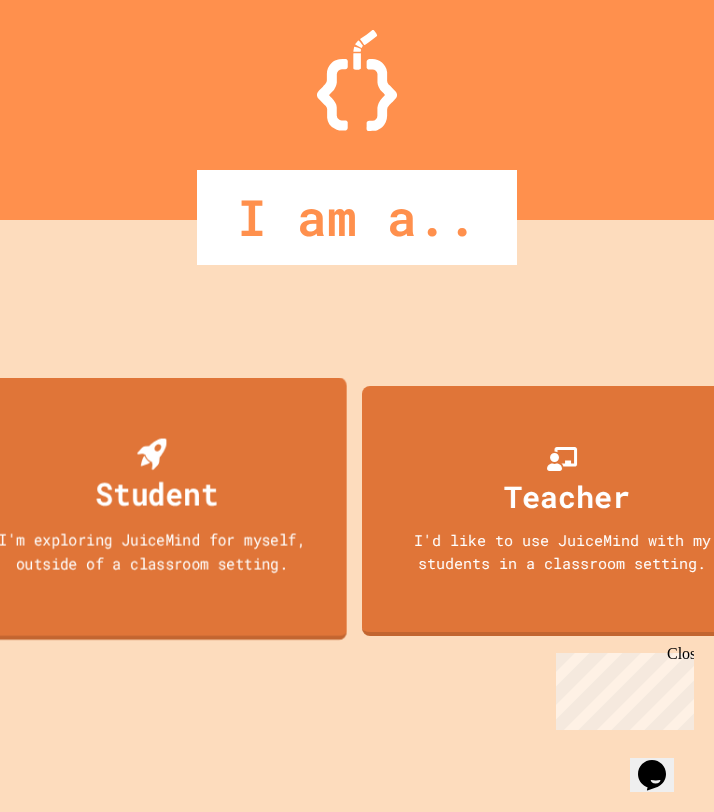 click on "I'm exploring JuiceMind for myself, outside of a classroom setting." at bounding box center (152, 551) 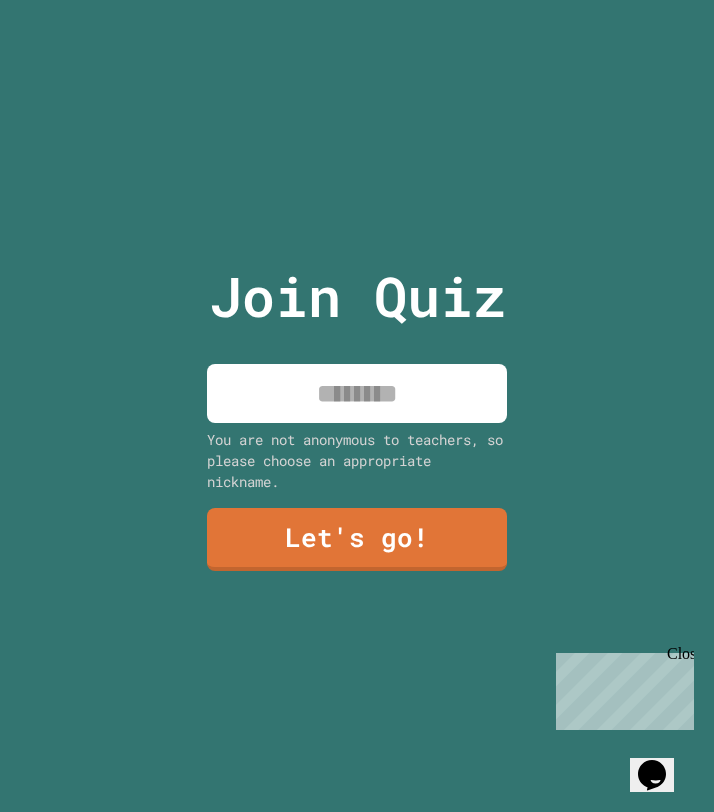 click at bounding box center [357, 393] 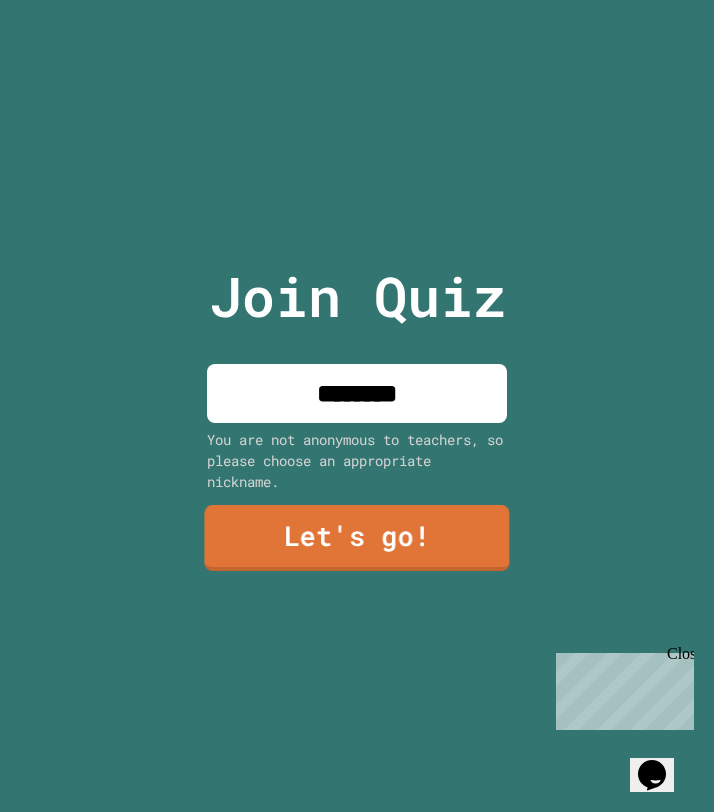 click on "Let's go!" at bounding box center [356, 538] 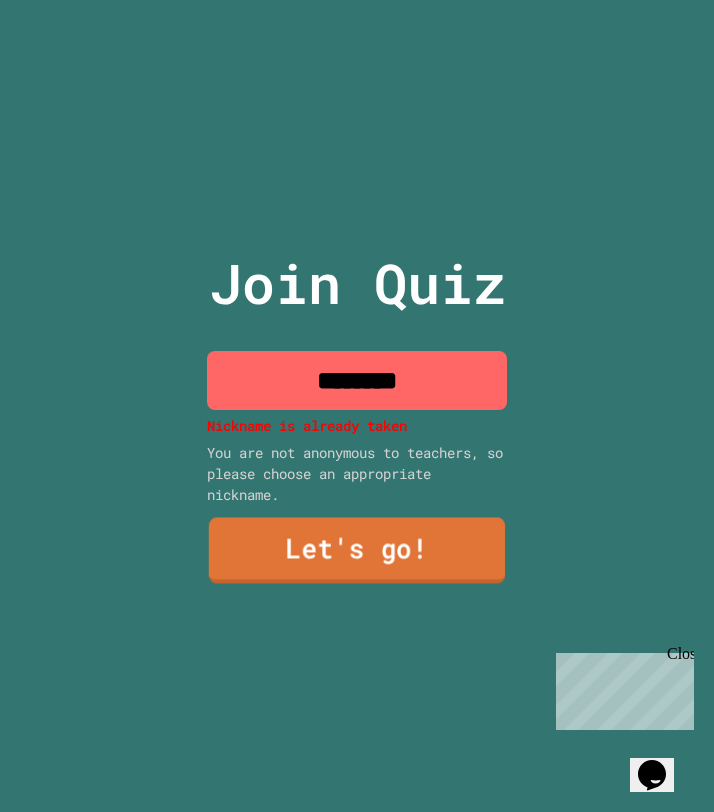 click on "Let's go!" at bounding box center (357, 550) 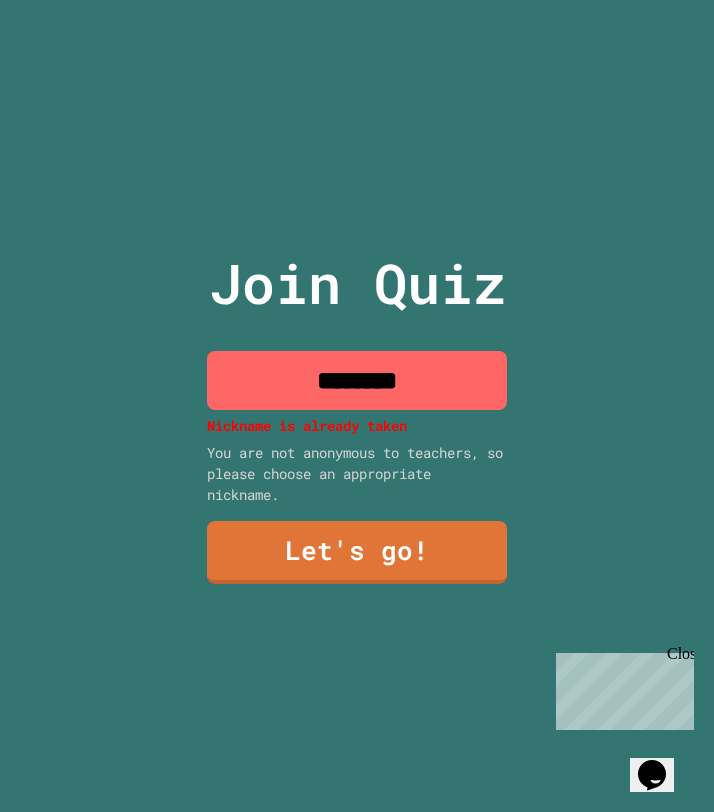 click on "********" at bounding box center (357, 380) 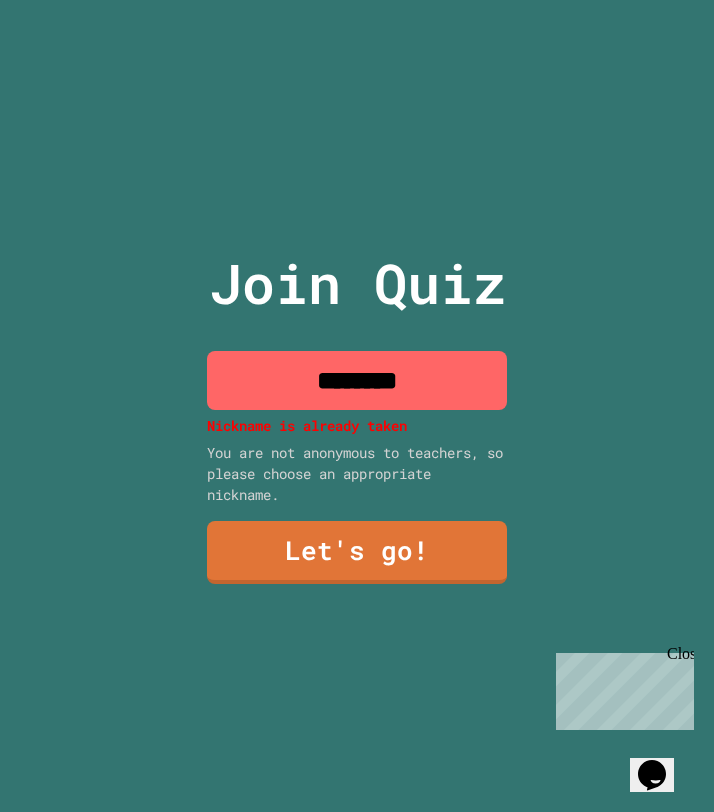 click on "********" at bounding box center [357, 380] 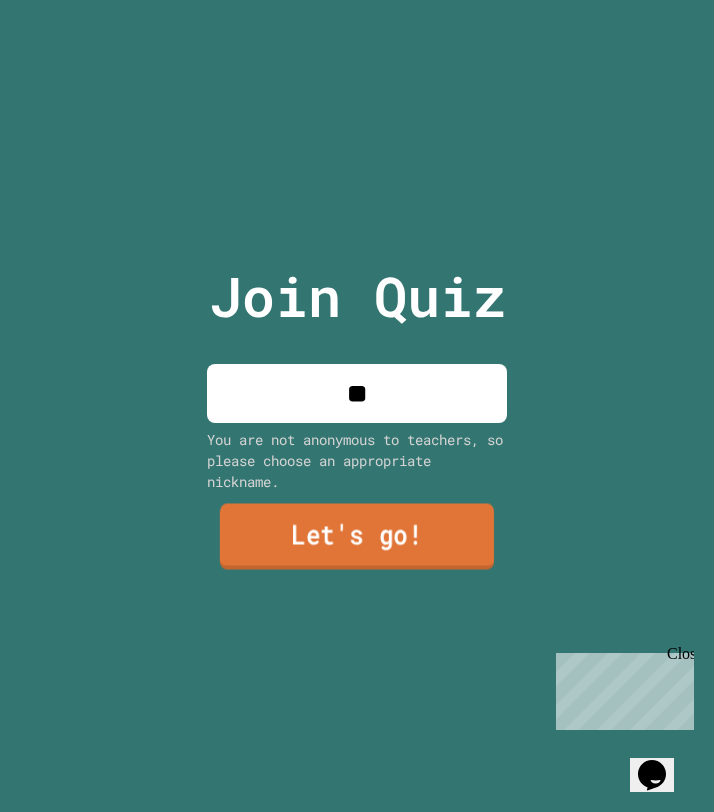 type on "**" 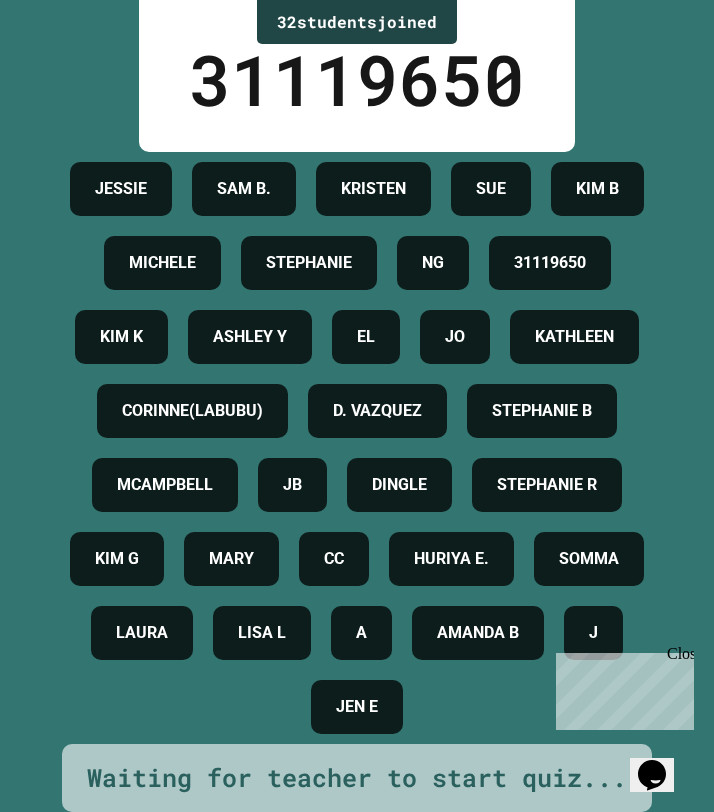 scroll, scrollTop: 0, scrollLeft: 0, axis: both 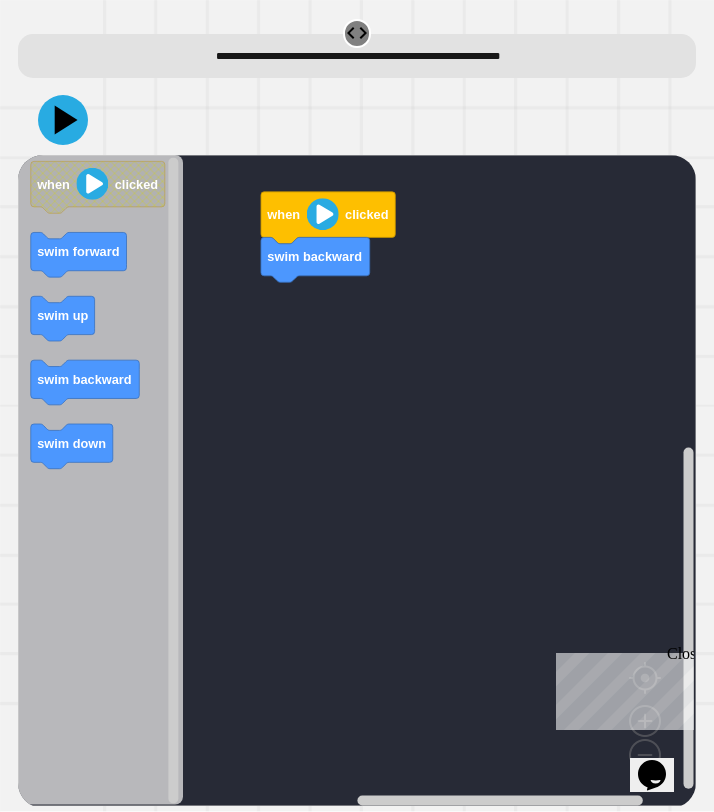 click on "when clicked swim backward when clicked swim forward swim up swim backward swim down" at bounding box center (357, 481) 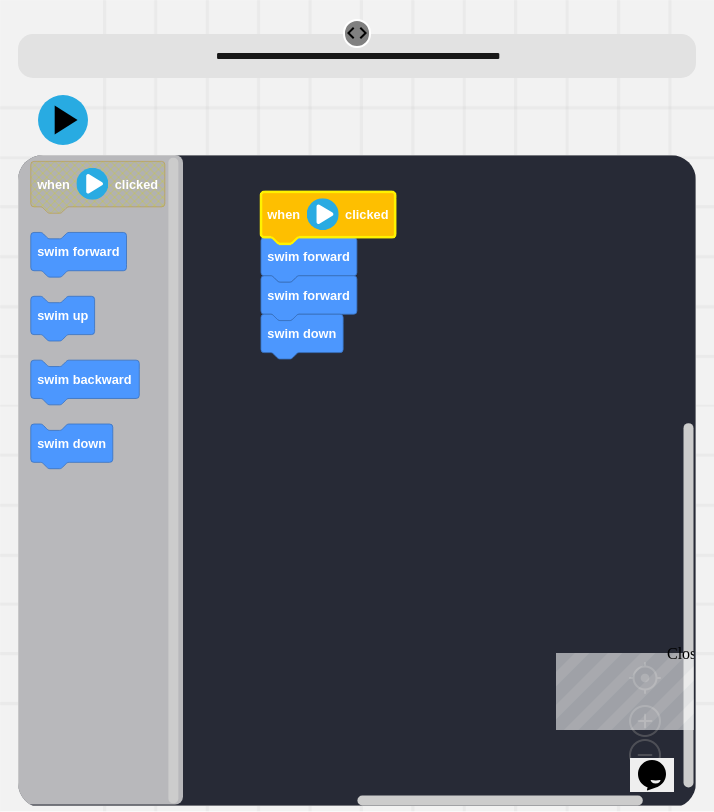 click 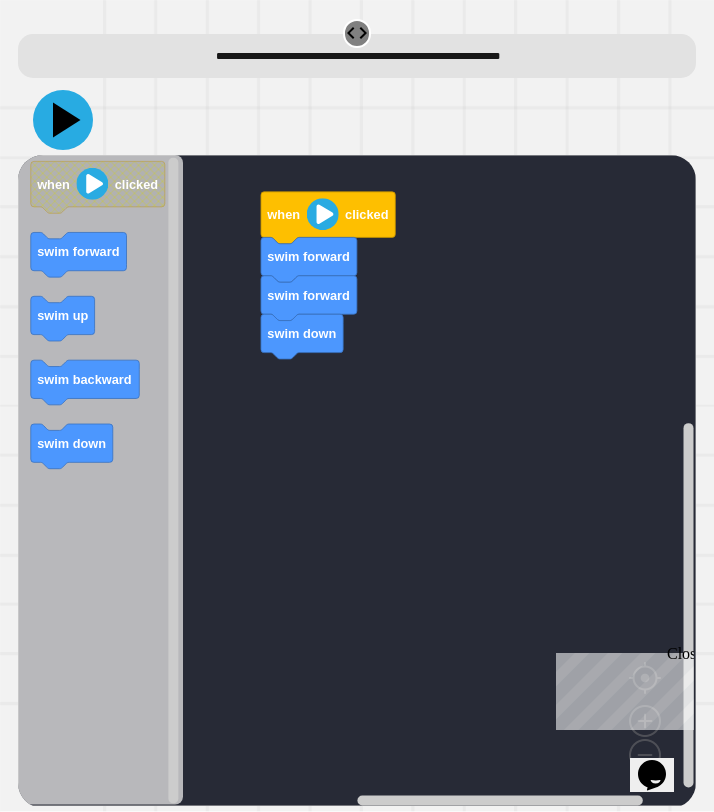 click 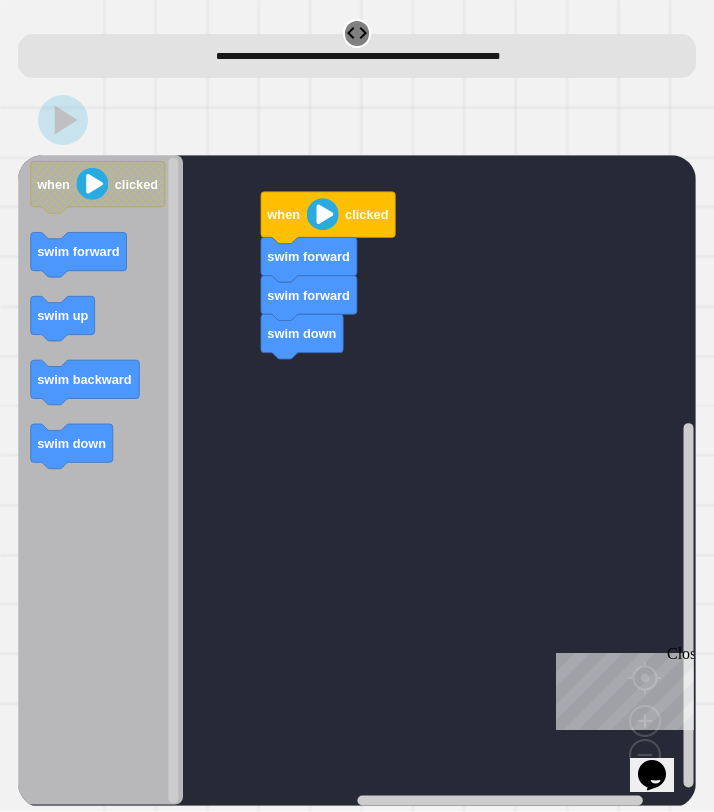 click 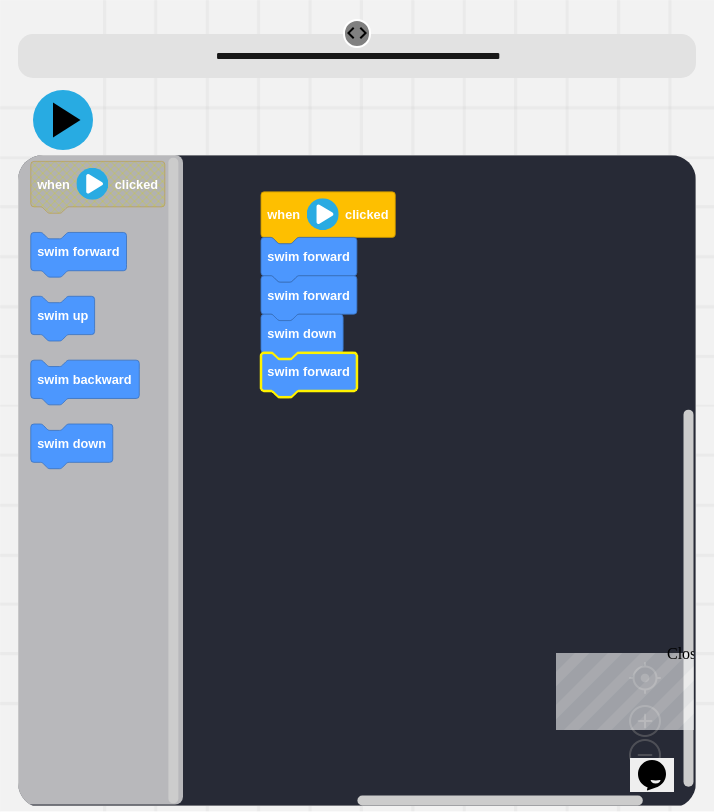 click 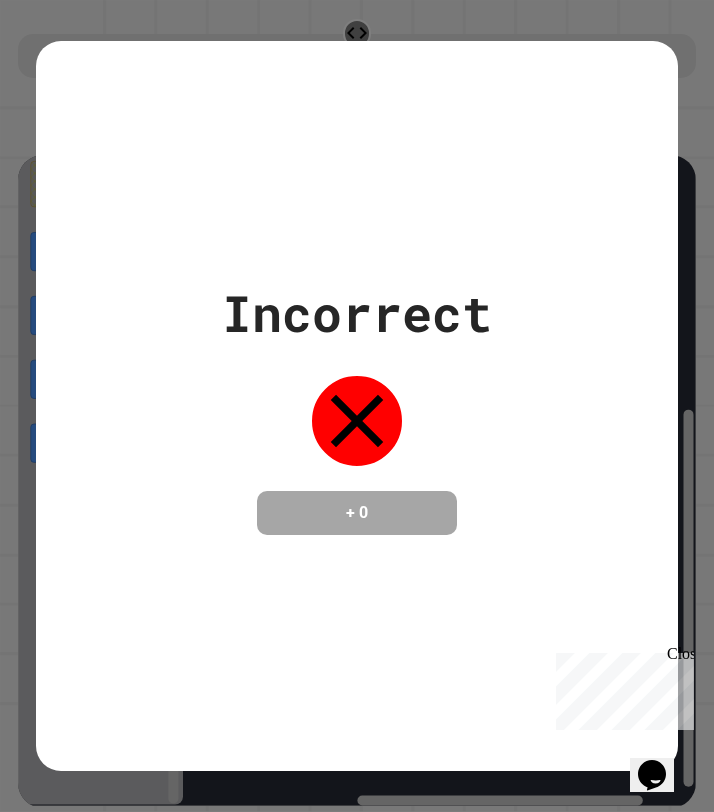 click 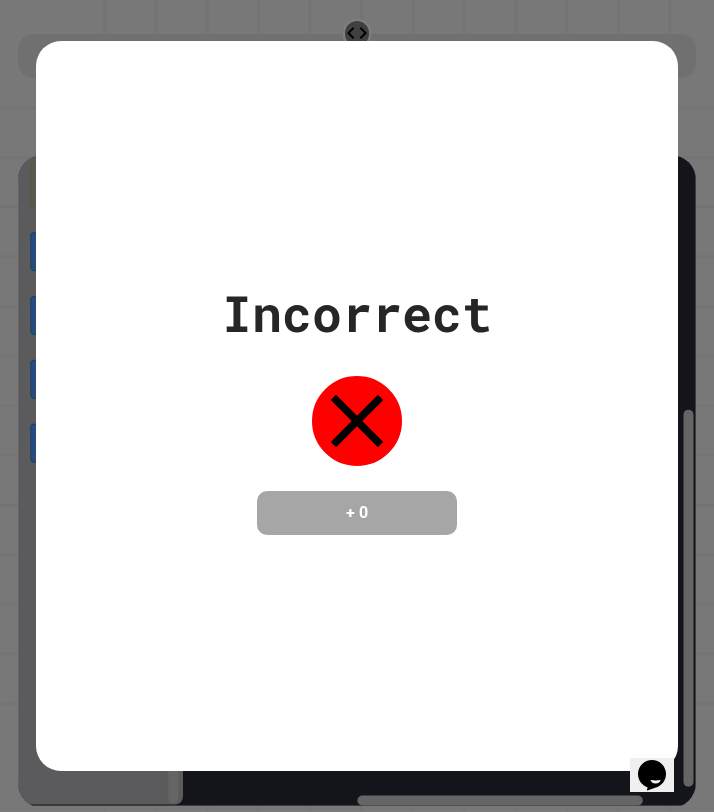 click on "Incorrect   + 0" at bounding box center (357, 406) 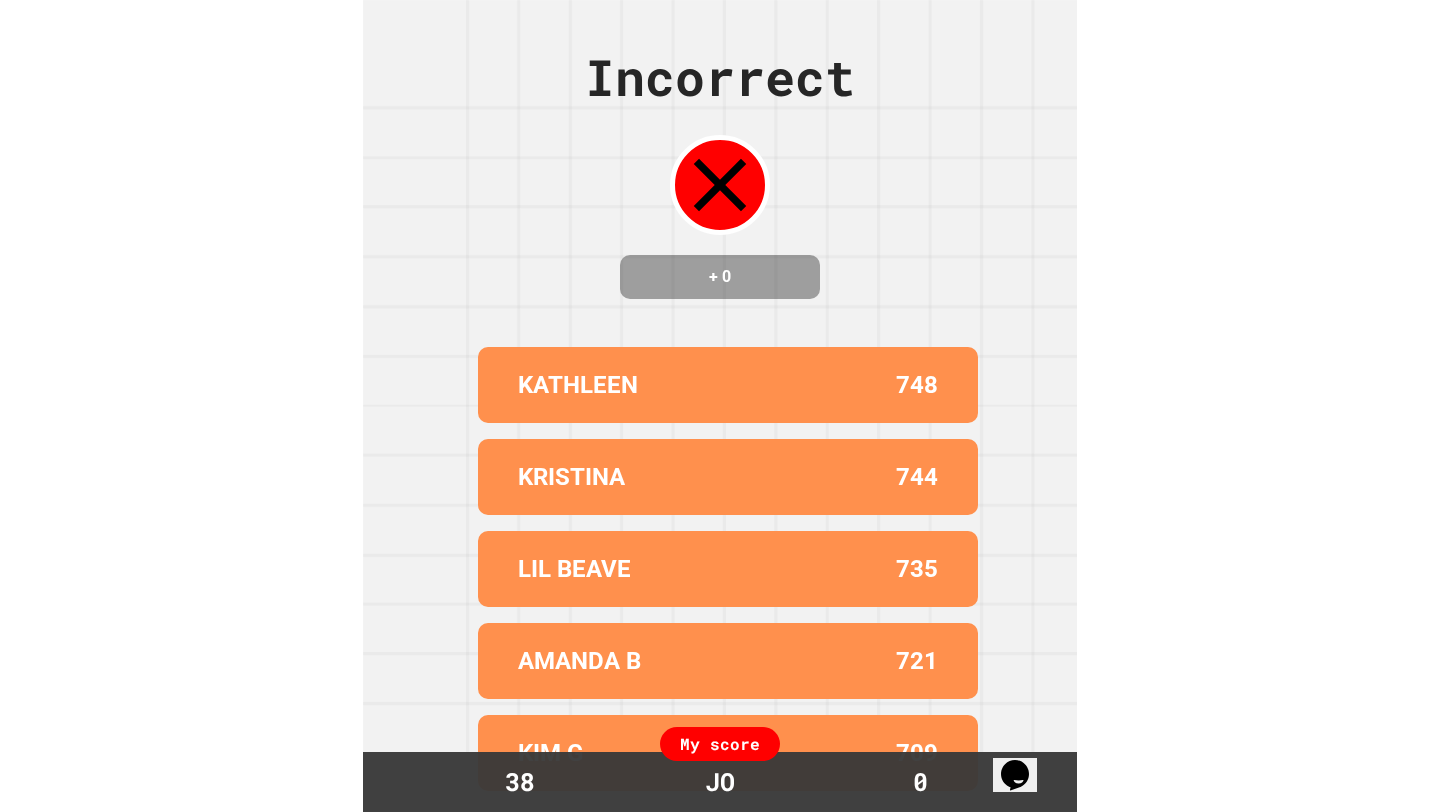 scroll, scrollTop: 0, scrollLeft: 0, axis: both 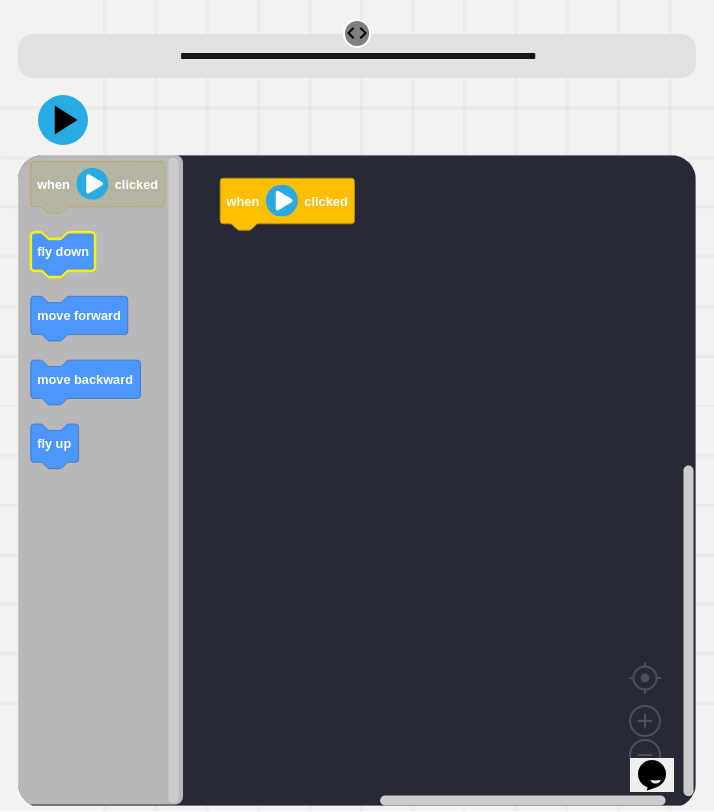 click on "fly down" 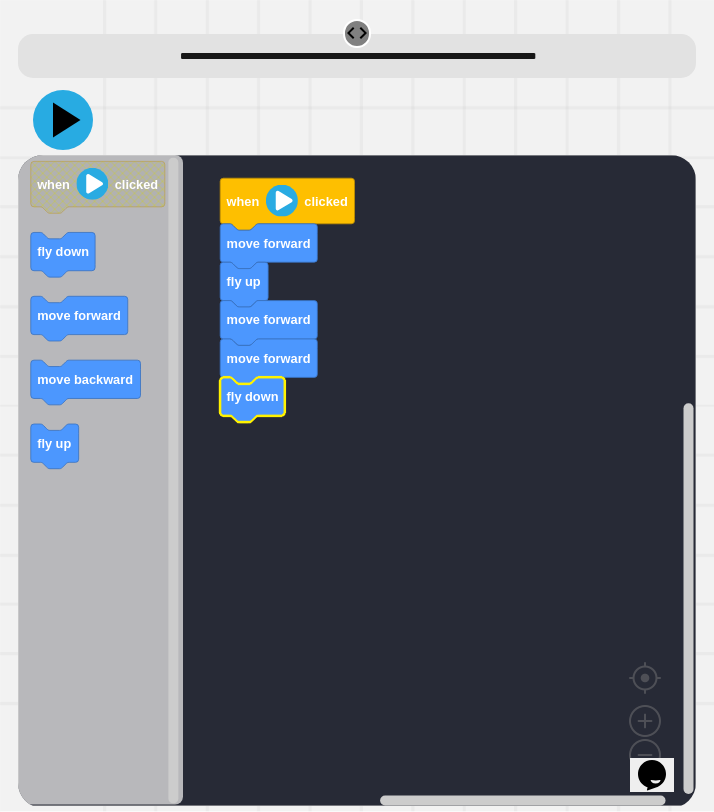 click 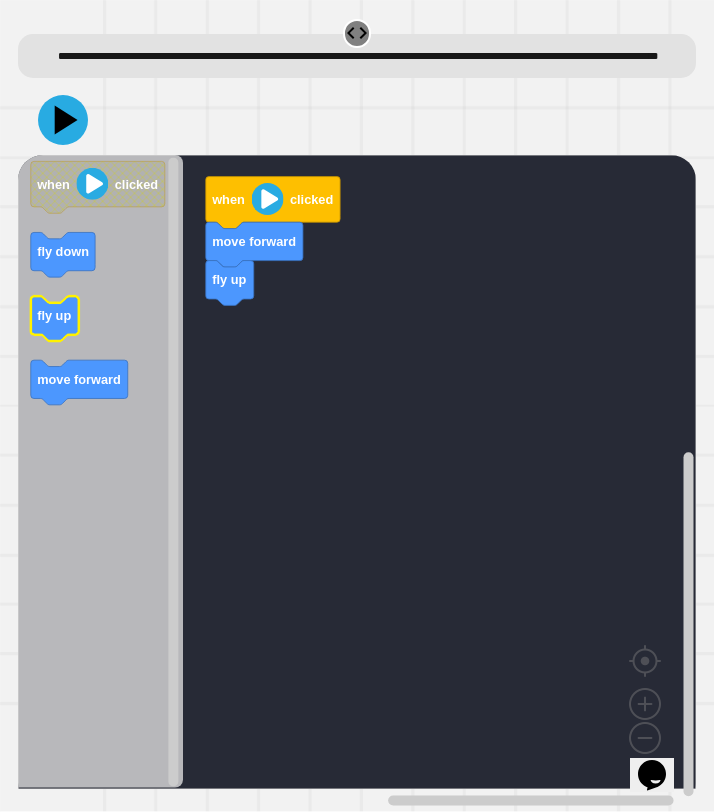 click 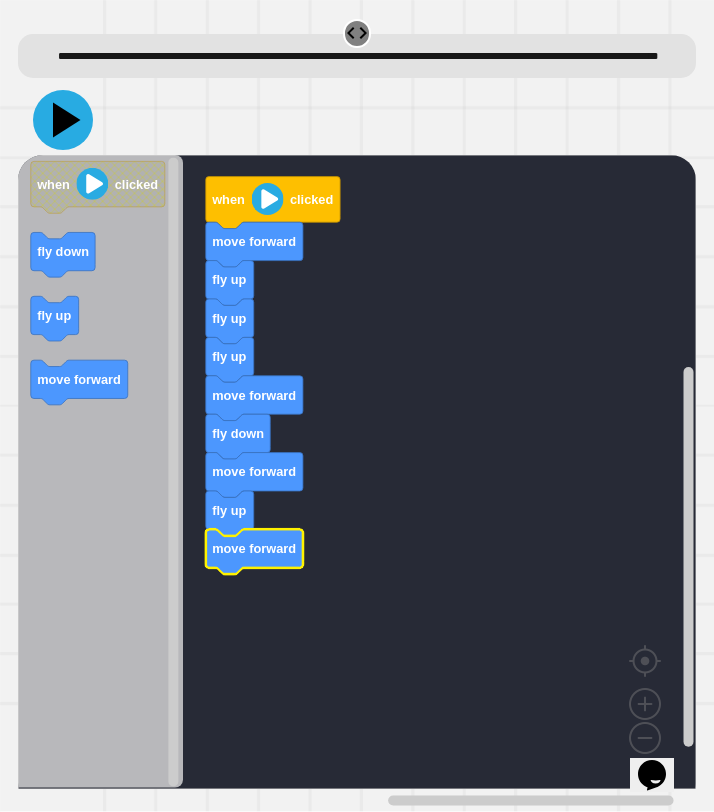 click 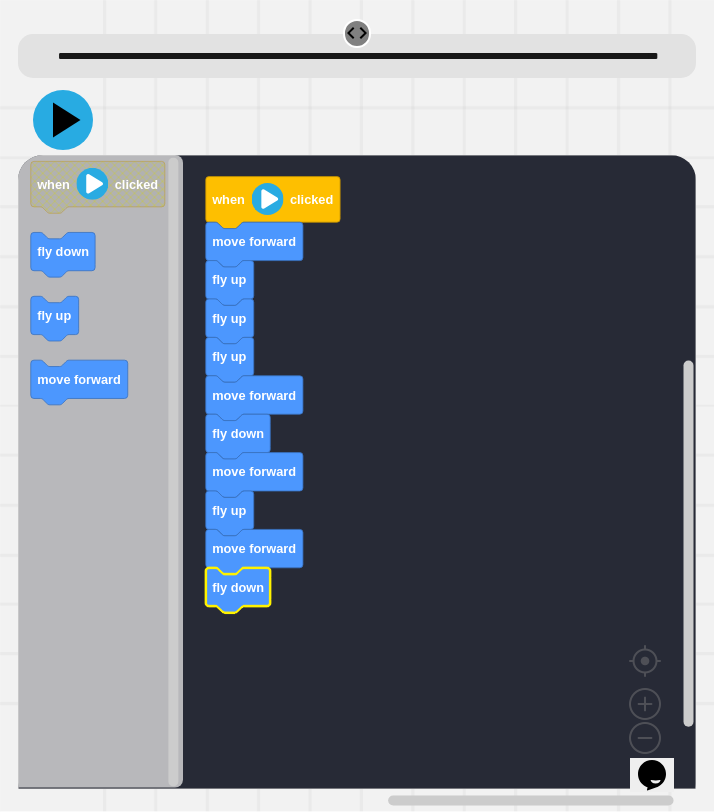 click 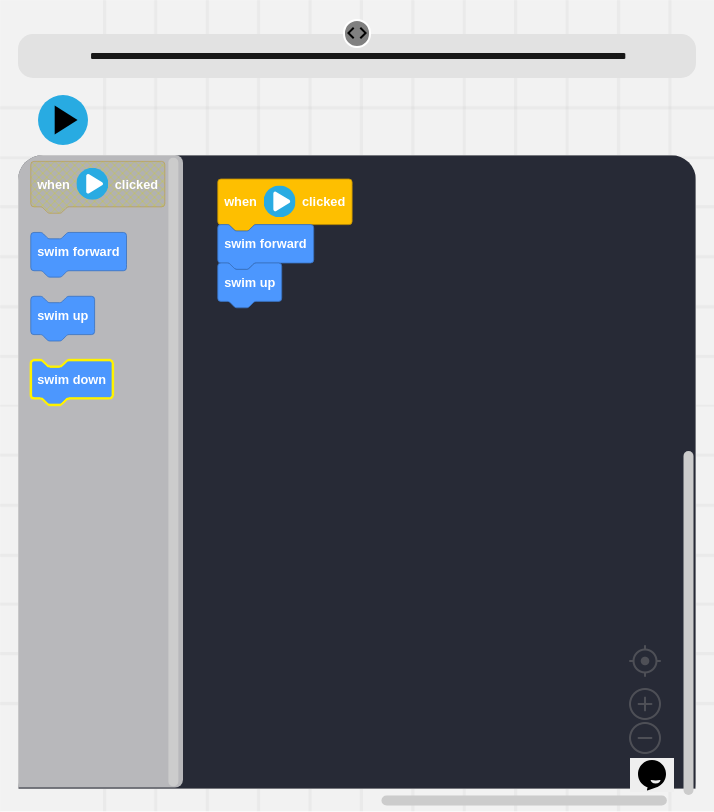 click on "swim down" 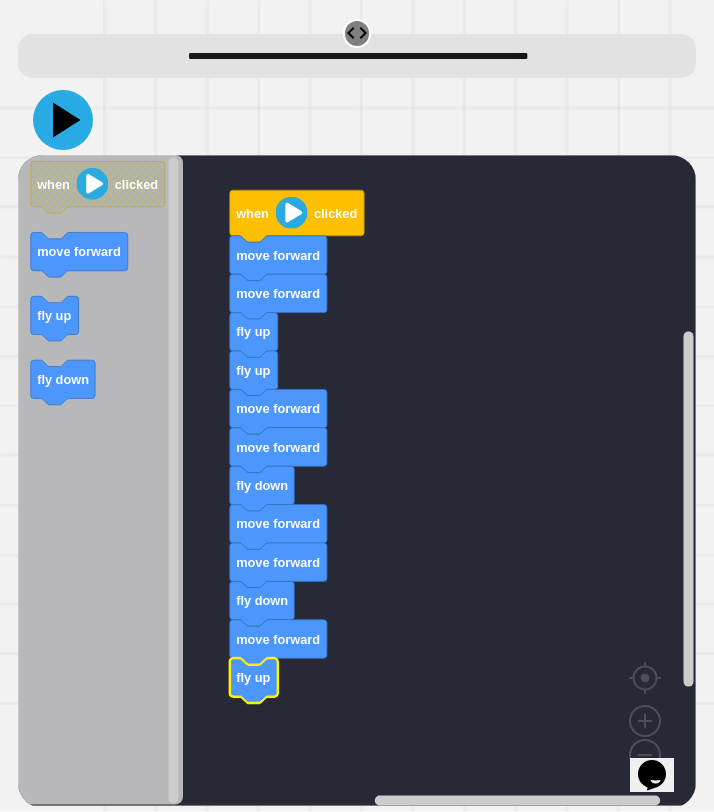 click 